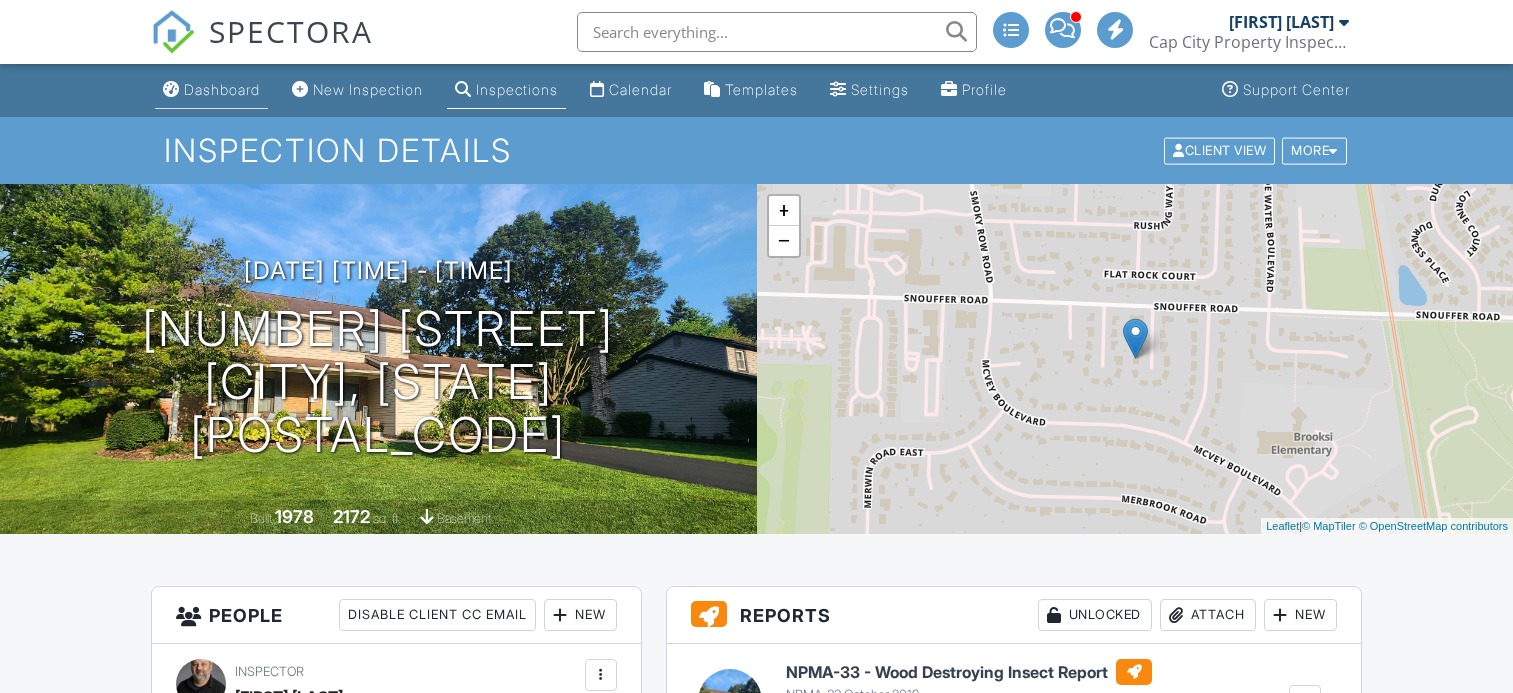 scroll, scrollTop: 0, scrollLeft: 0, axis: both 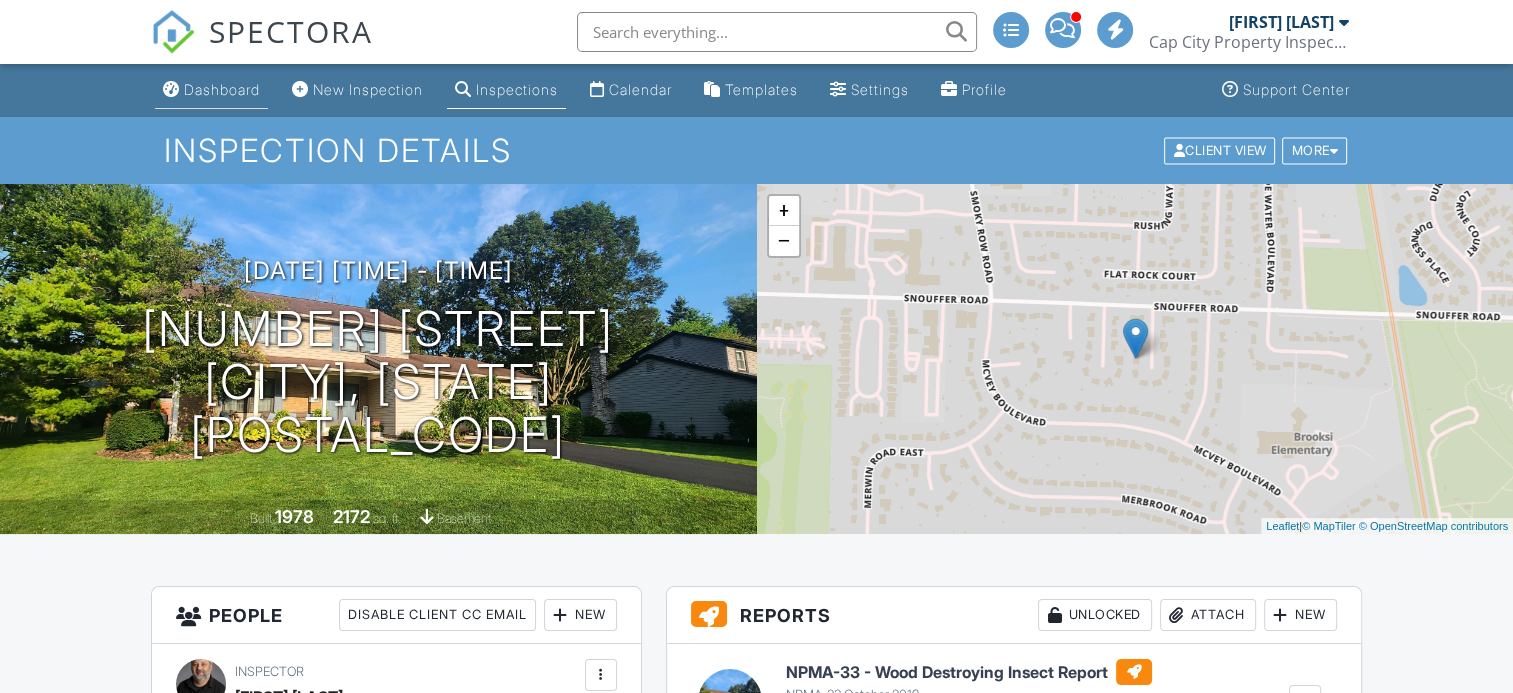 click on "Dashboard" at bounding box center (222, 89) 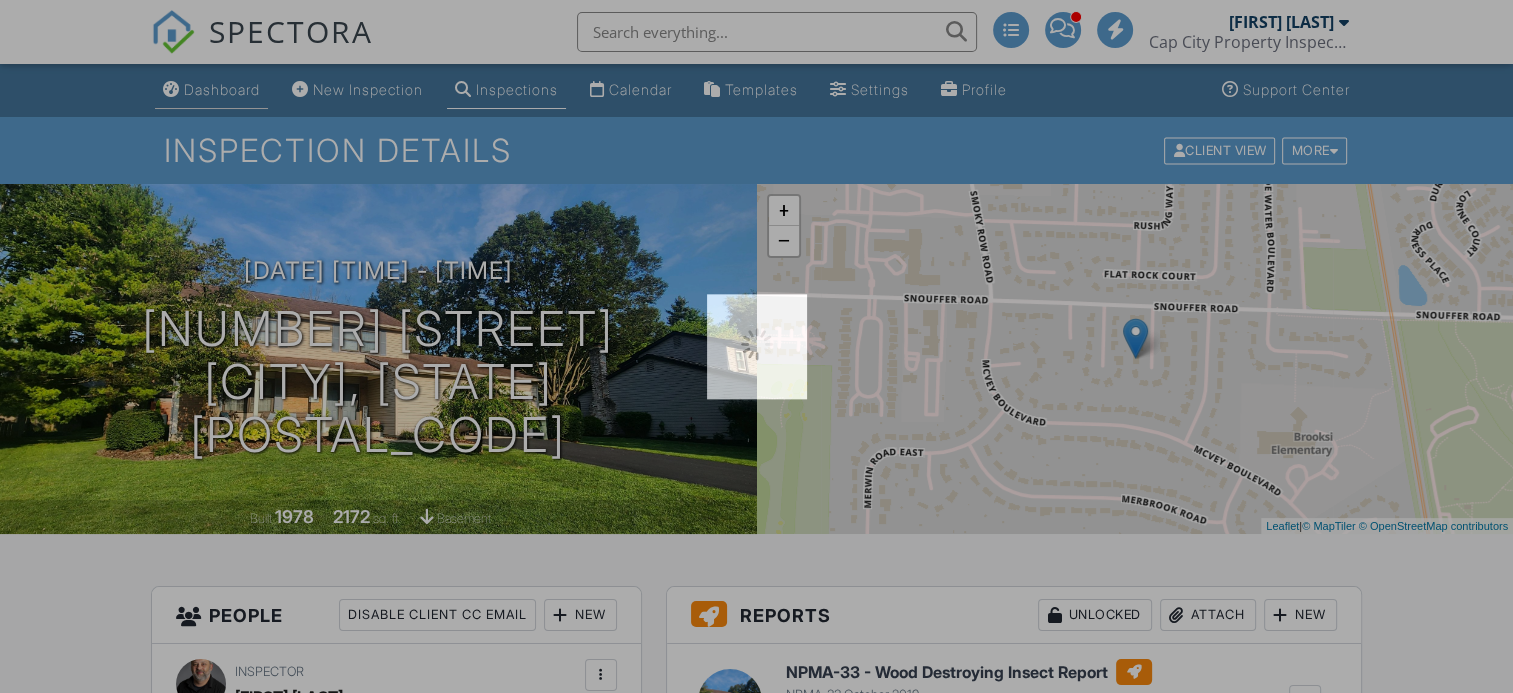 scroll, scrollTop: 0, scrollLeft: 0, axis: both 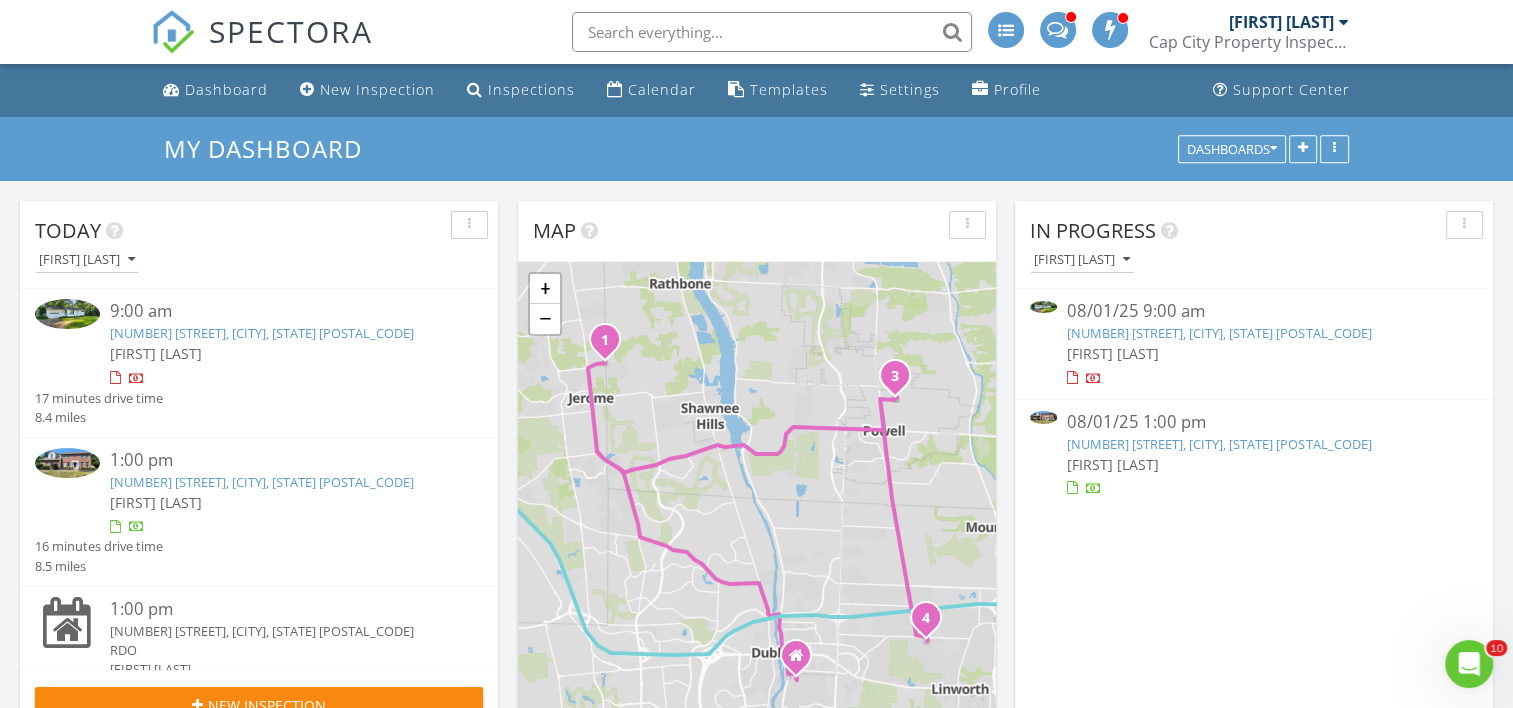click on "401 Village Ridge Dr, Powell, OH 43065" at bounding box center (1219, 444) 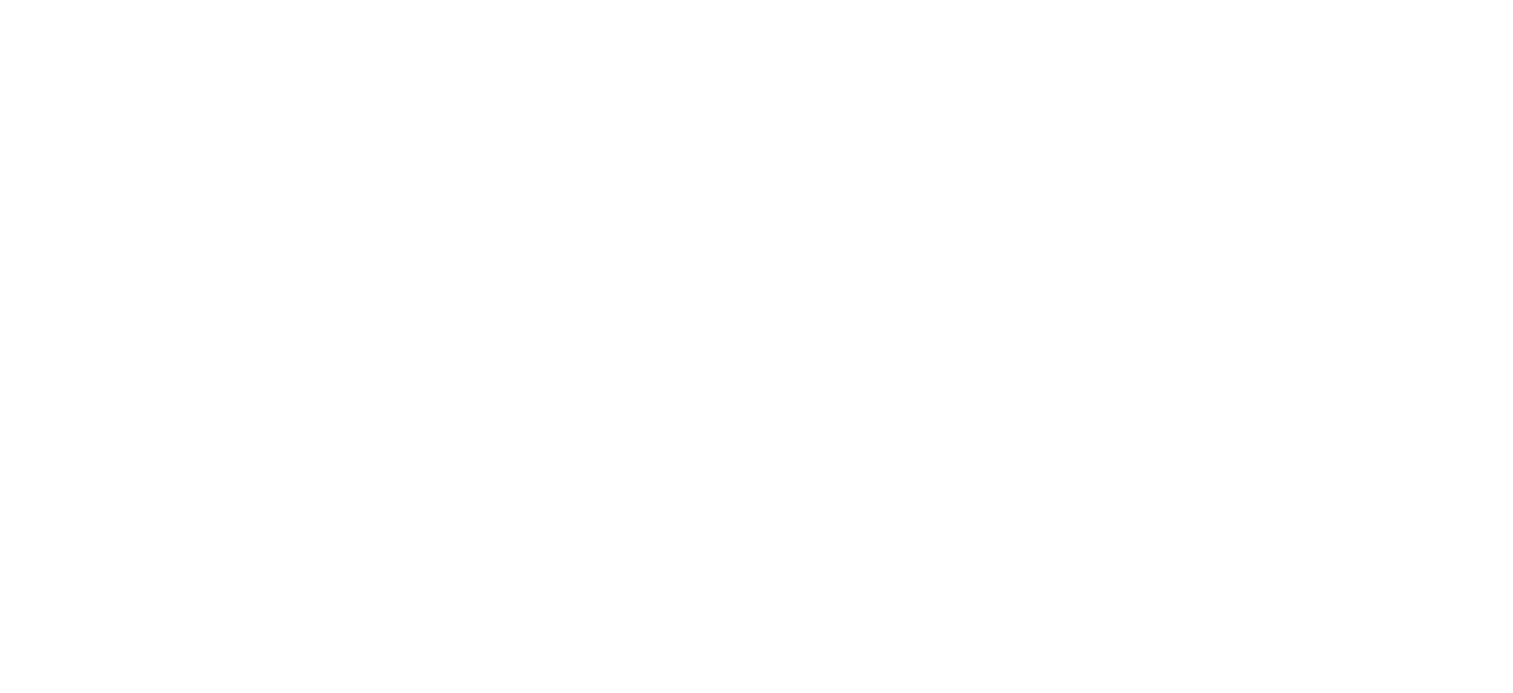 scroll, scrollTop: 0, scrollLeft: 0, axis: both 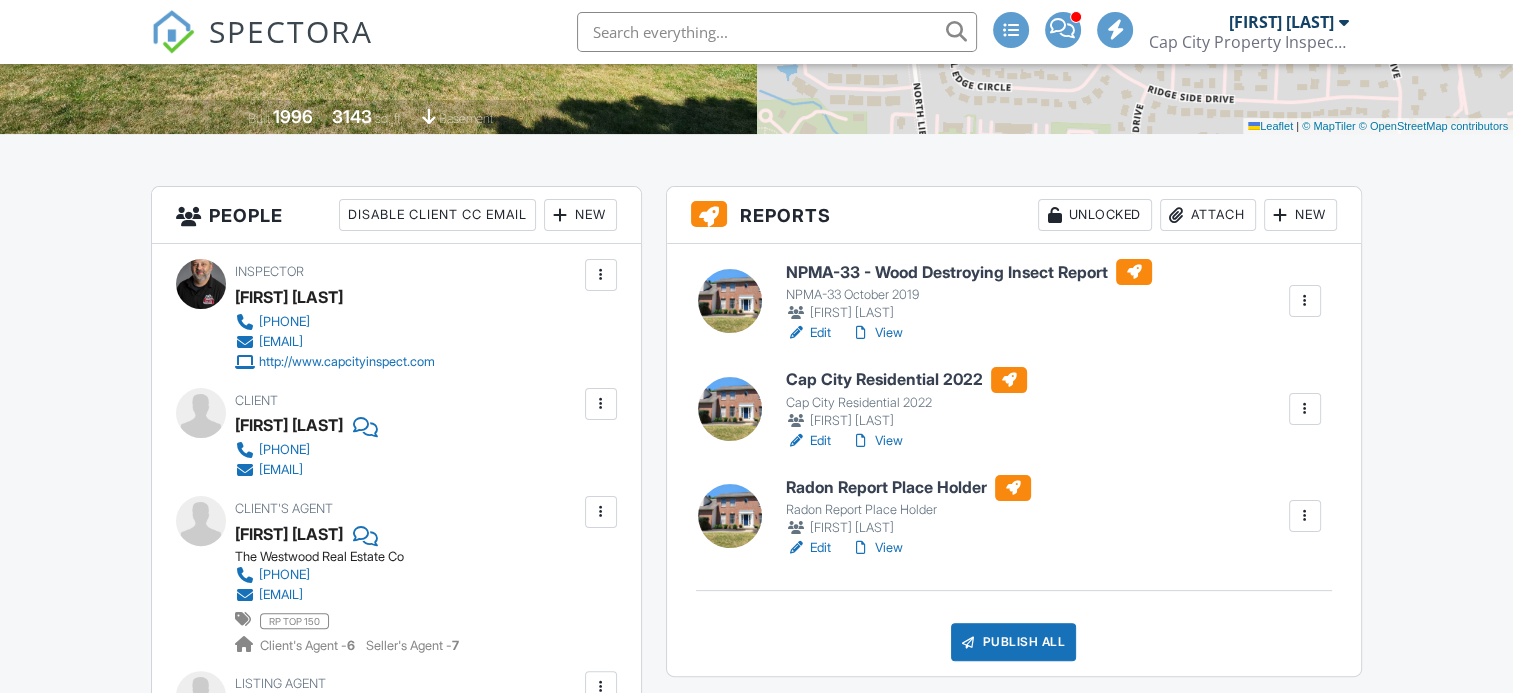 click on "View" at bounding box center (877, 333) 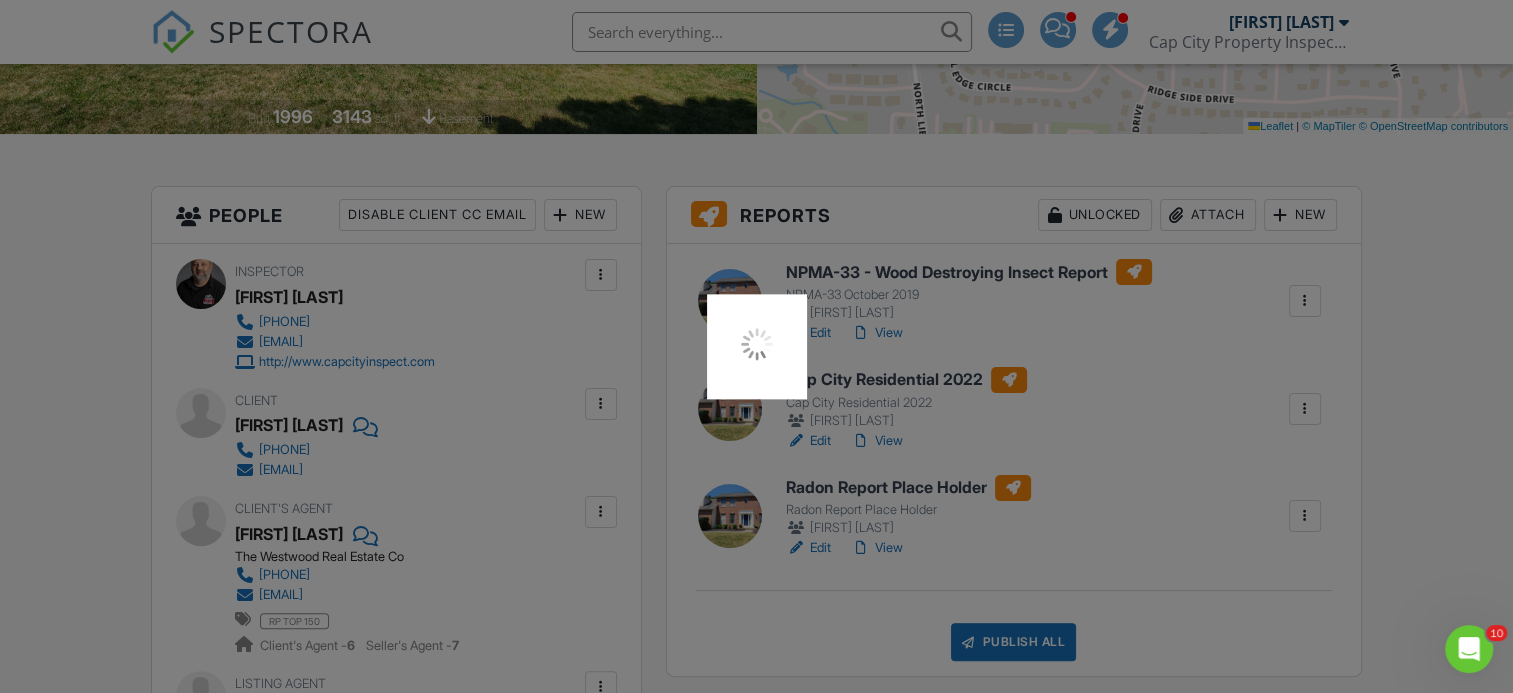 scroll, scrollTop: 0, scrollLeft: 0, axis: both 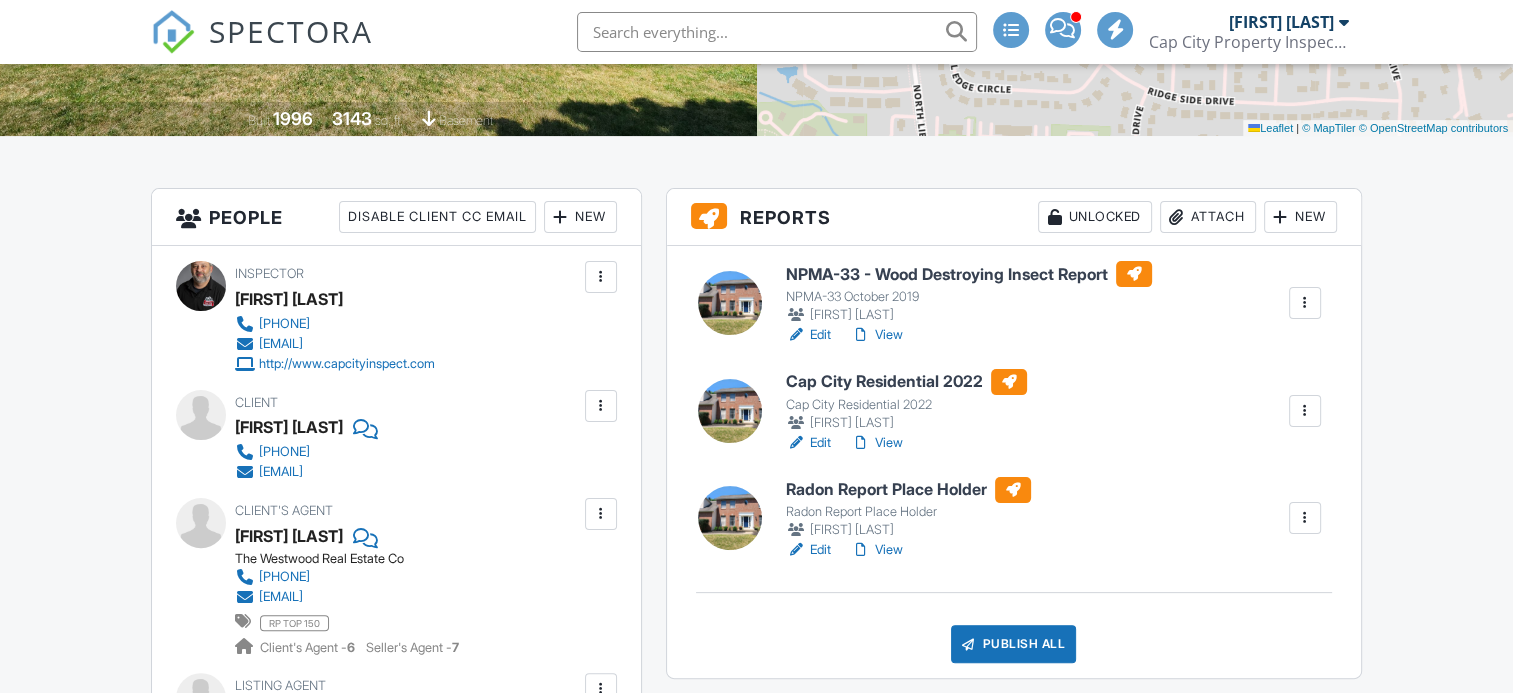 click on "View" at bounding box center [877, 443] 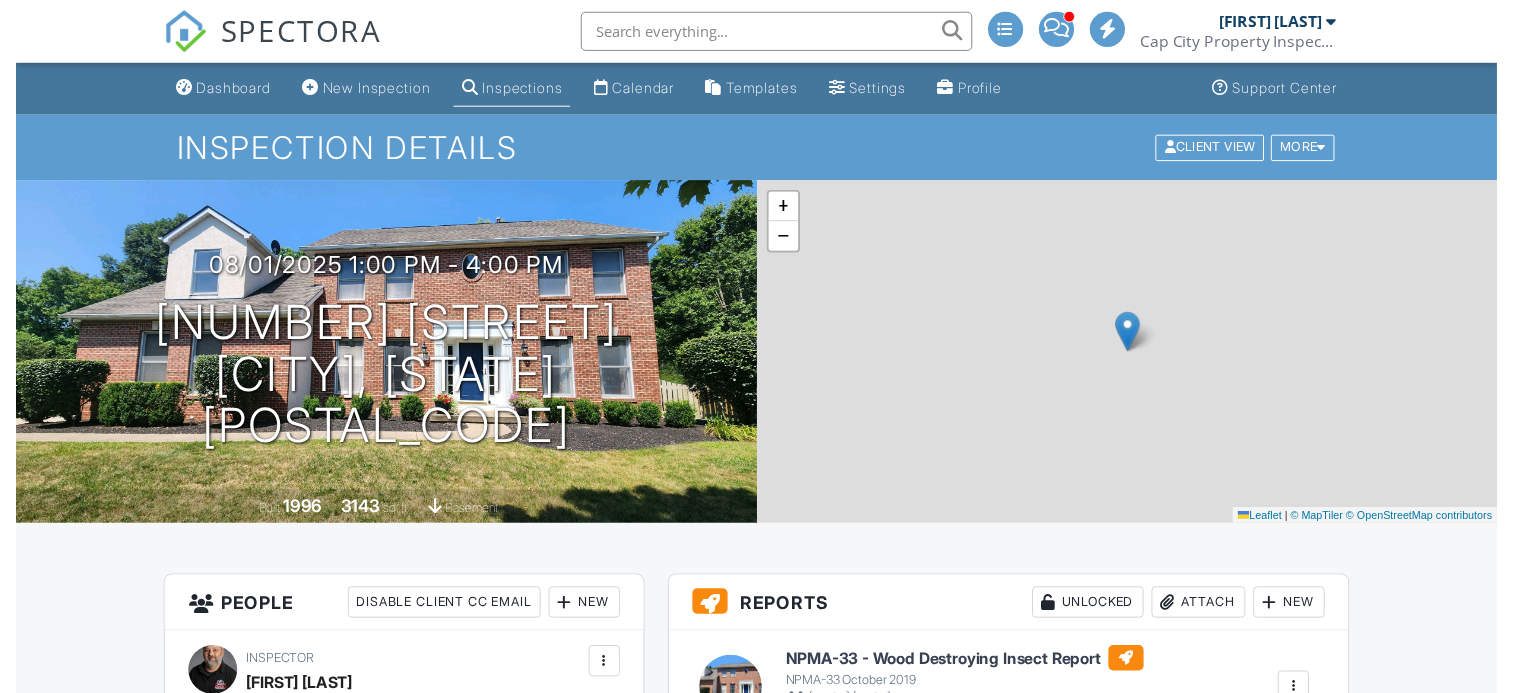 scroll, scrollTop: 0, scrollLeft: 0, axis: both 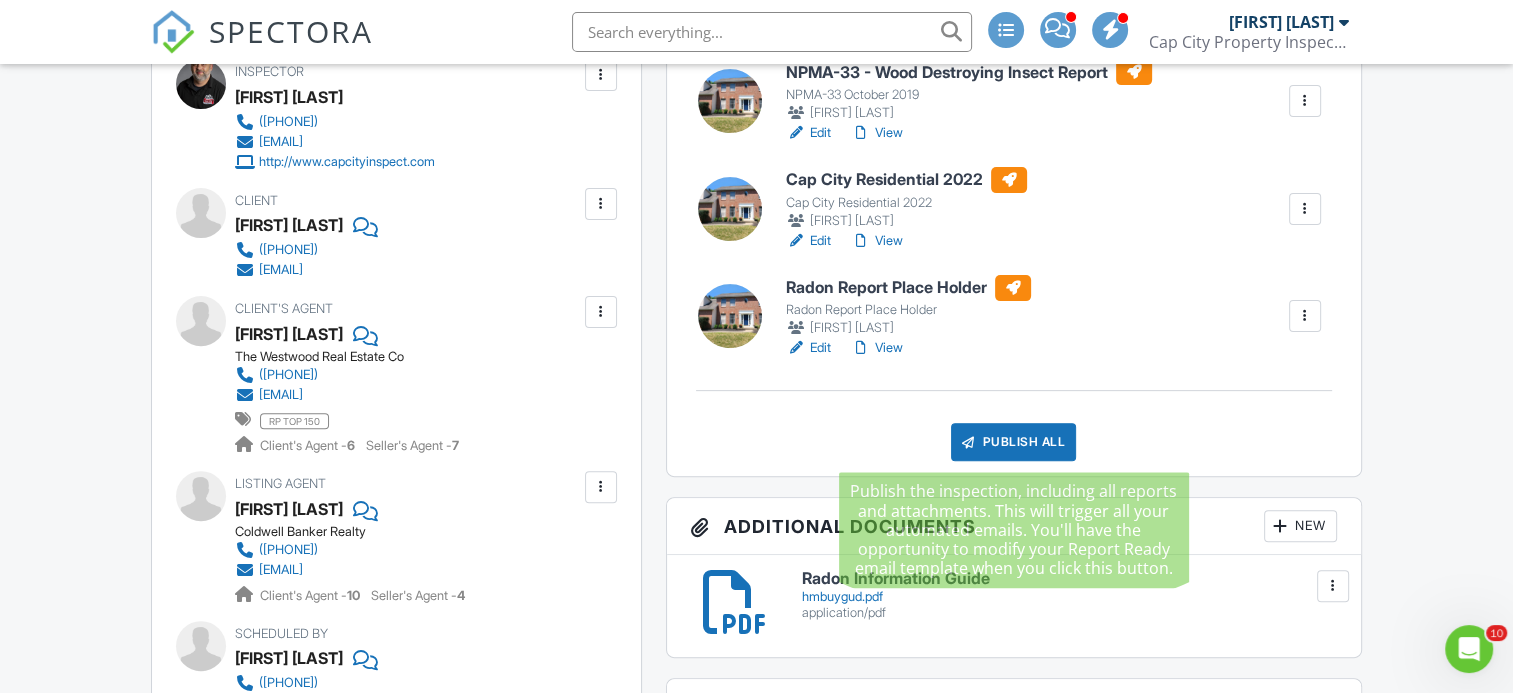 click on "Publish All" at bounding box center [1013, 442] 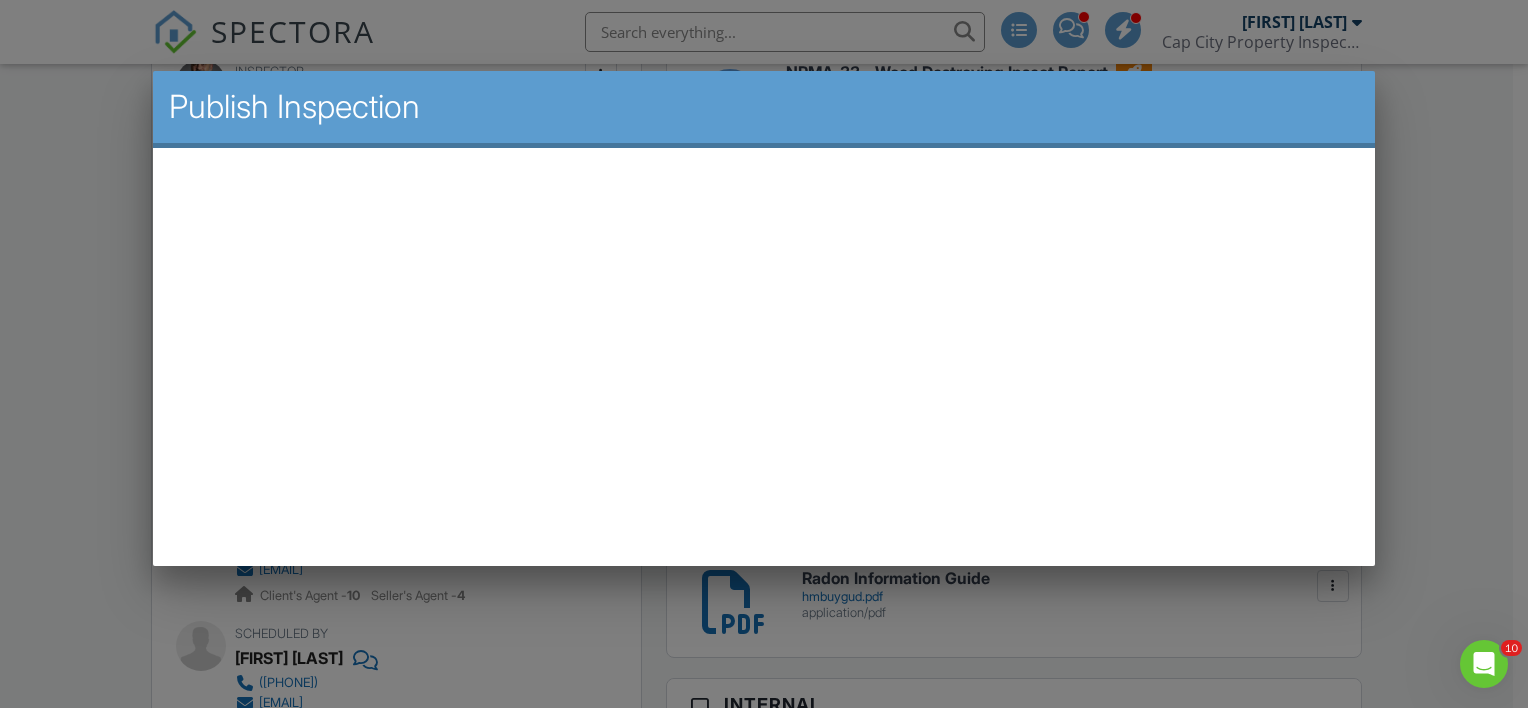 scroll, scrollTop: 0, scrollLeft: 0, axis: both 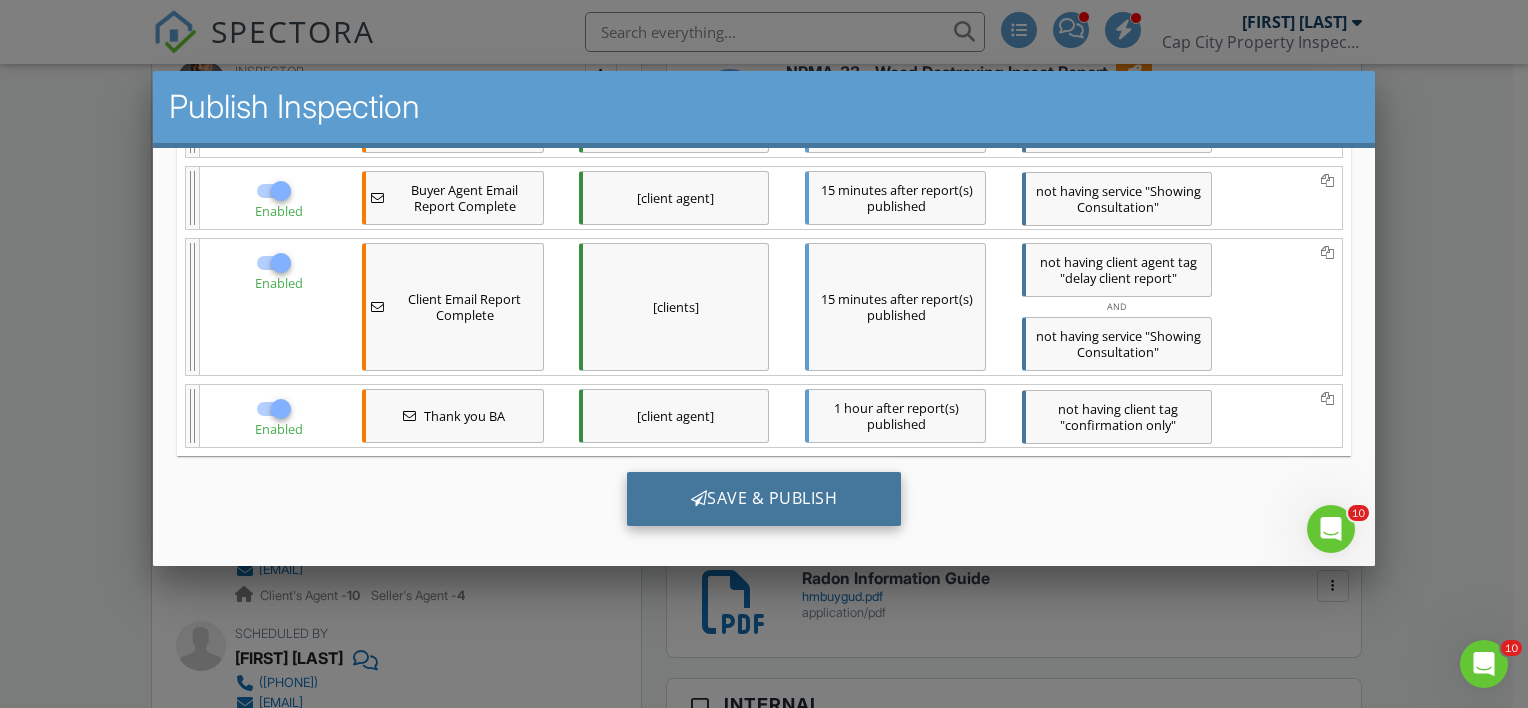 click on "Save & Publish" at bounding box center [763, 498] 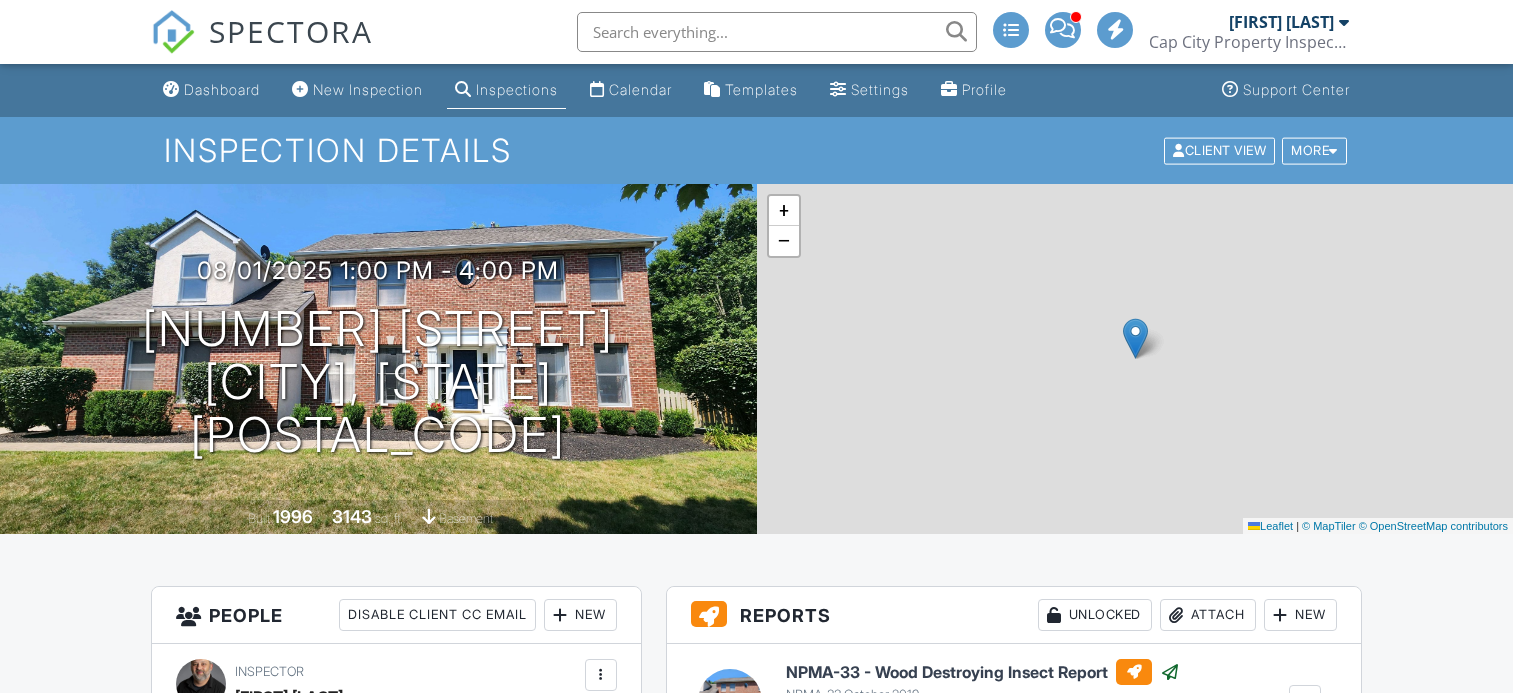 scroll, scrollTop: 0, scrollLeft: 0, axis: both 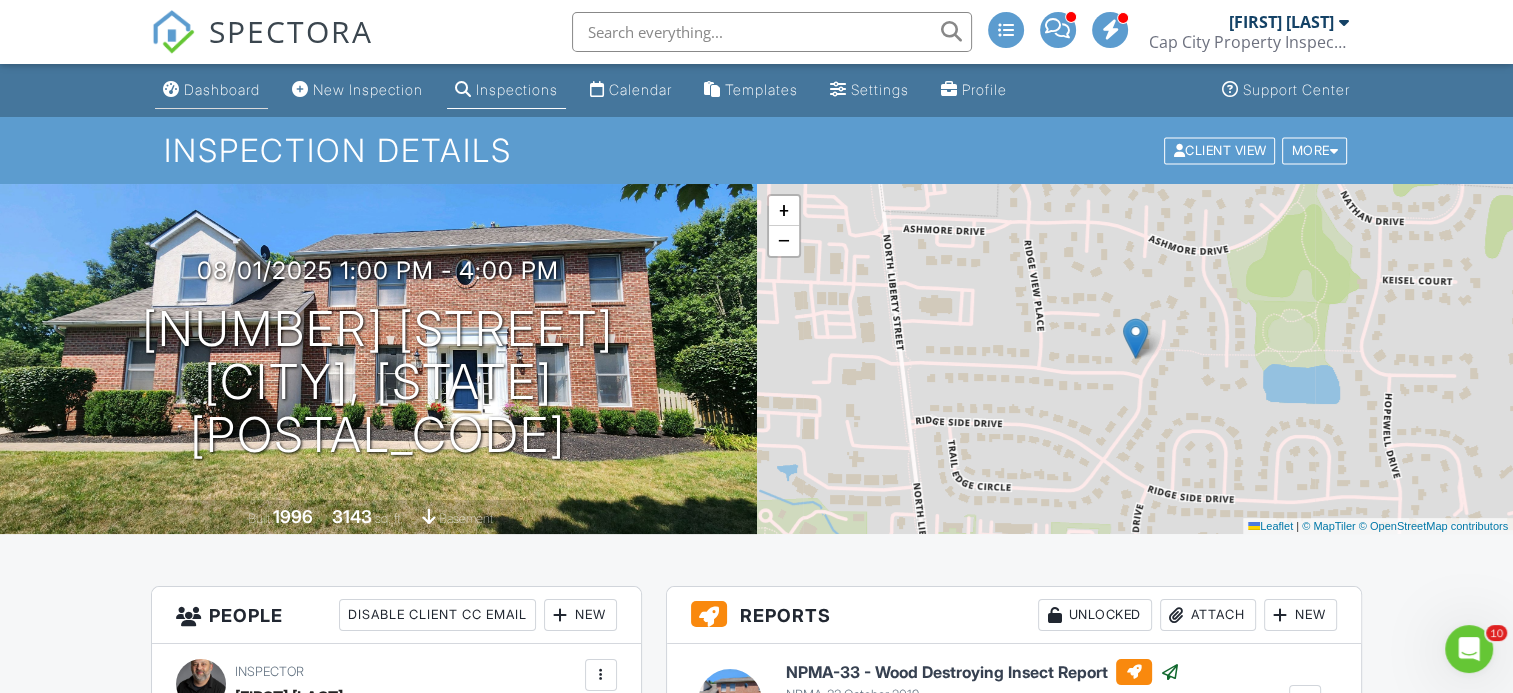click on "Dashboard" at bounding box center [211, 90] 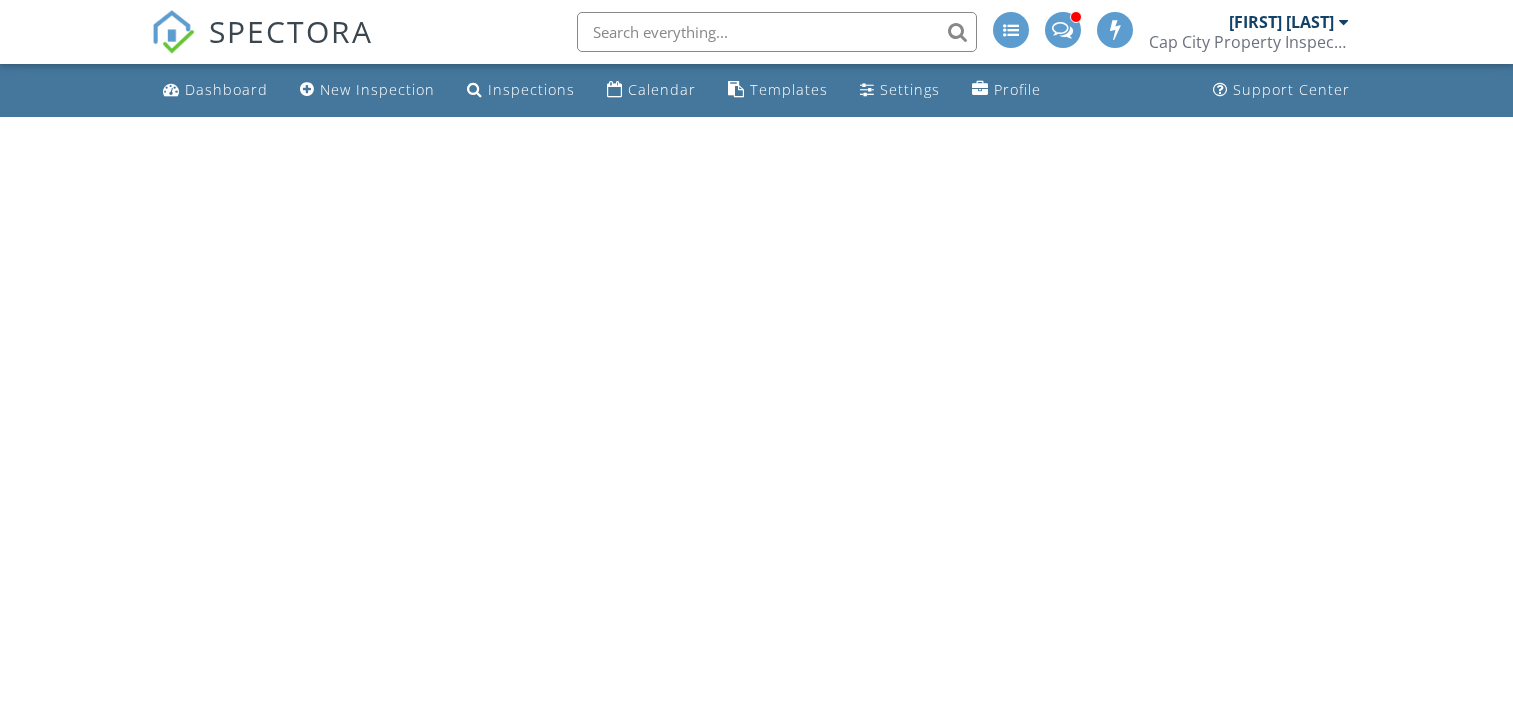 scroll, scrollTop: 0, scrollLeft: 0, axis: both 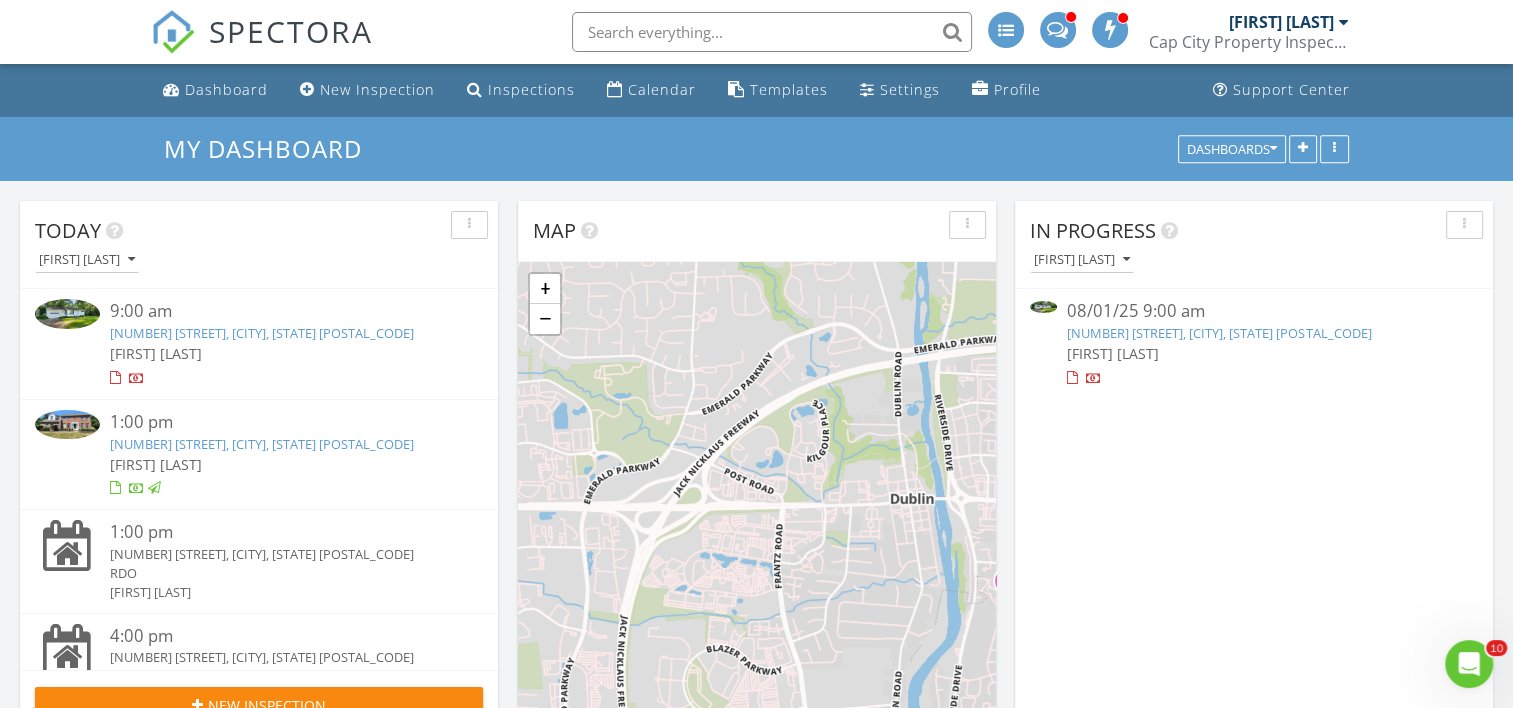 click on "7962 Wells Rd, Plain City, OH 43064" at bounding box center (1219, 333) 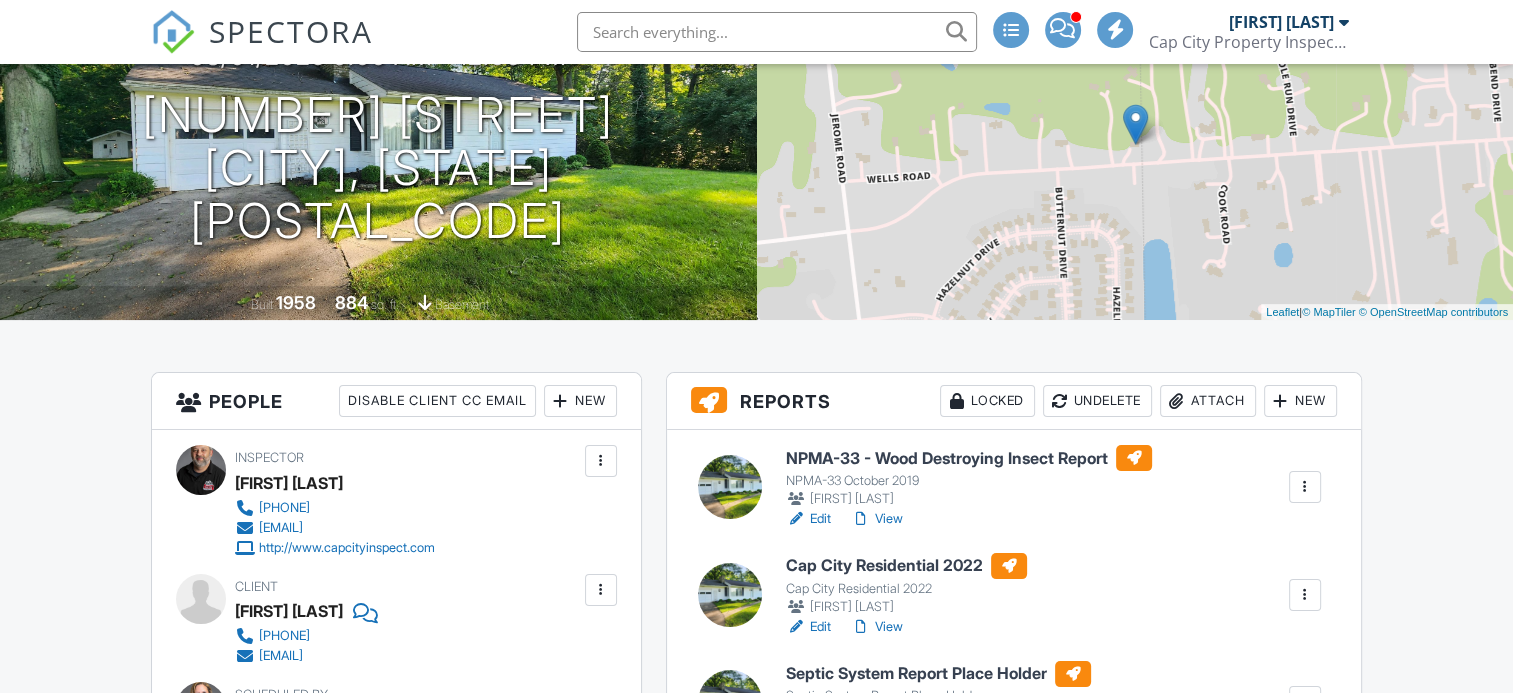 scroll, scrollTop: 400, scrollLeft: 0, axis: vertical 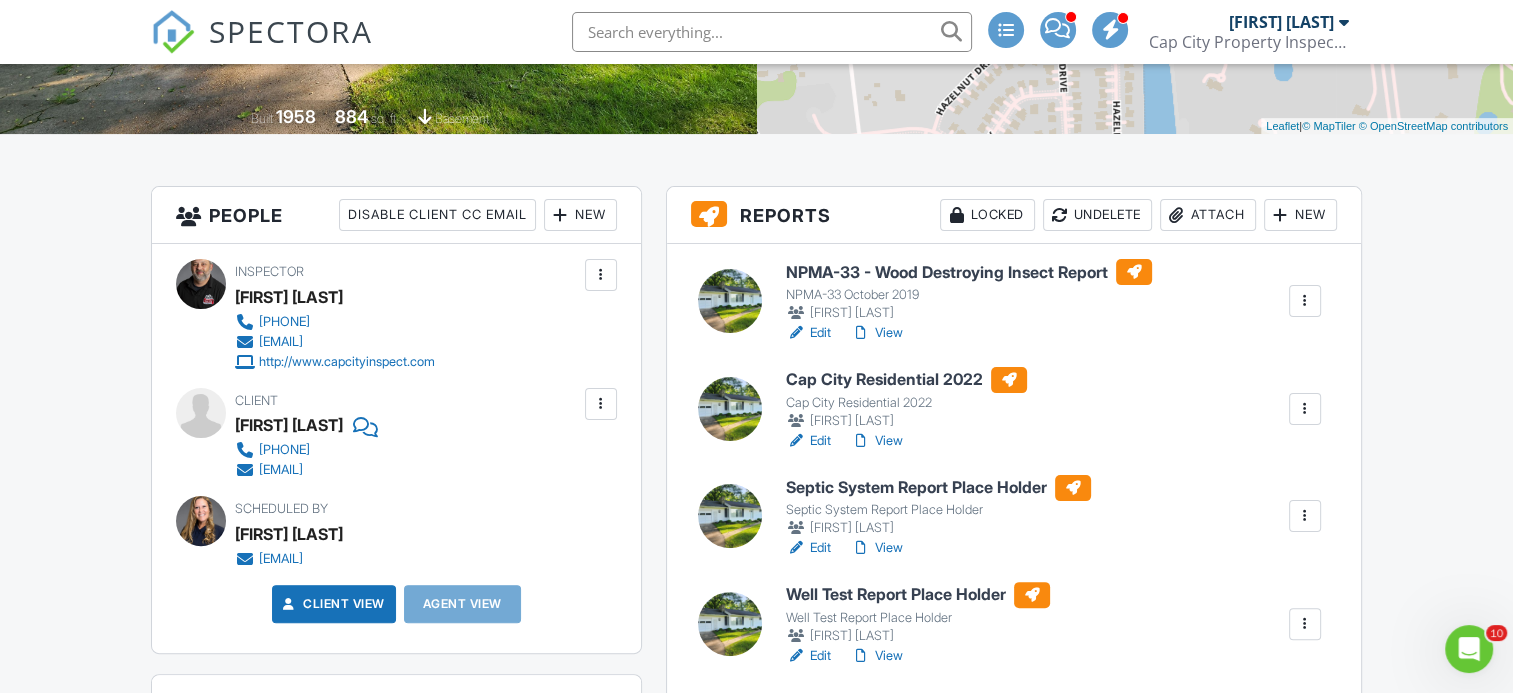 click on "View" at bounding box center [877, 333] 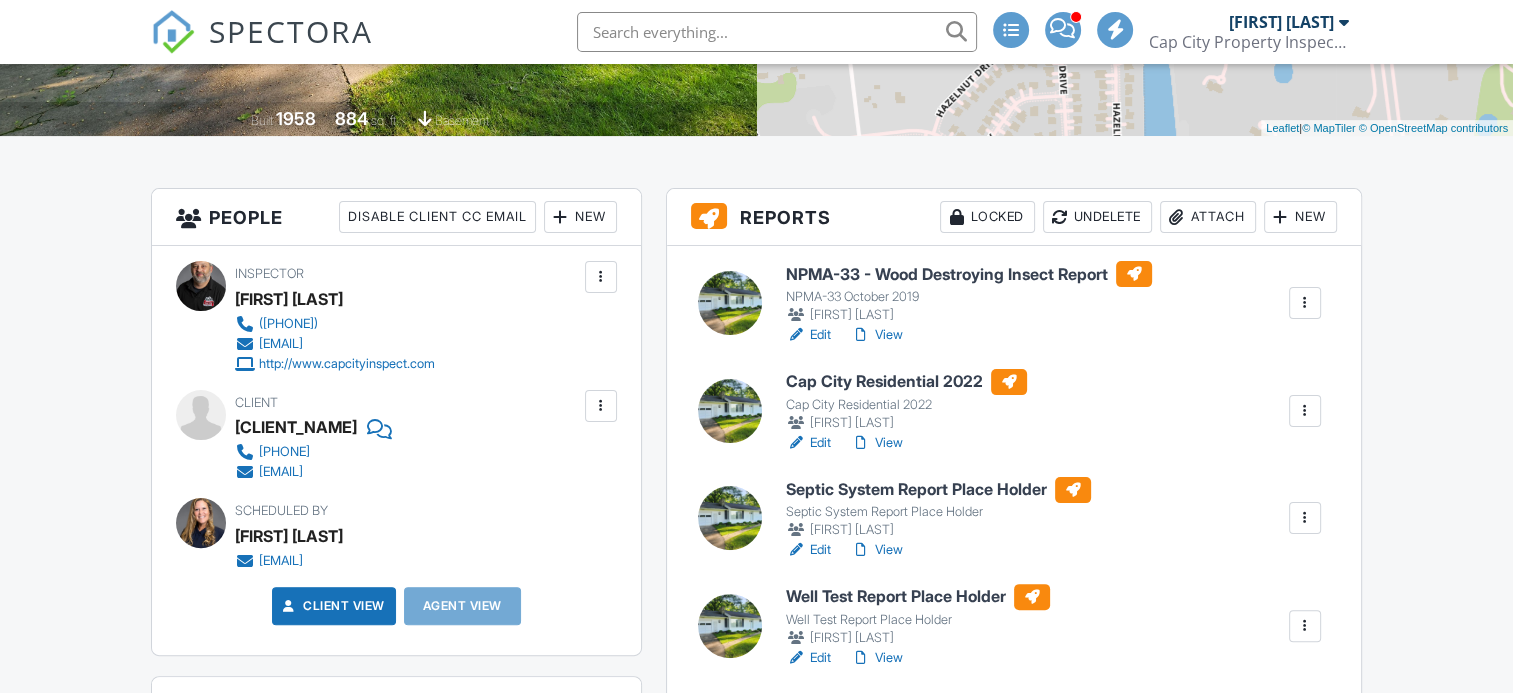 scroll, scrollTop: 398, scrollLeft: 0, axis: vertical 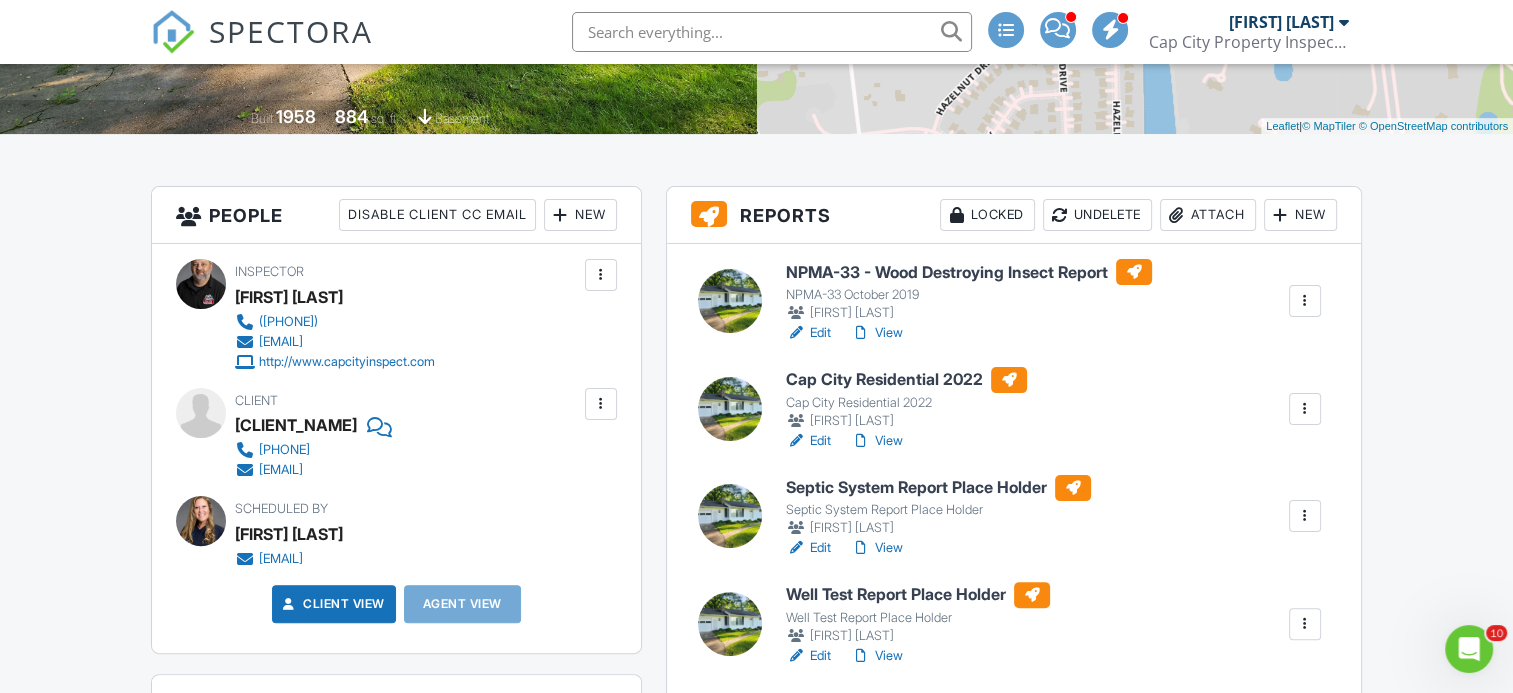 click on "View" at bounding box center (877, 441) 